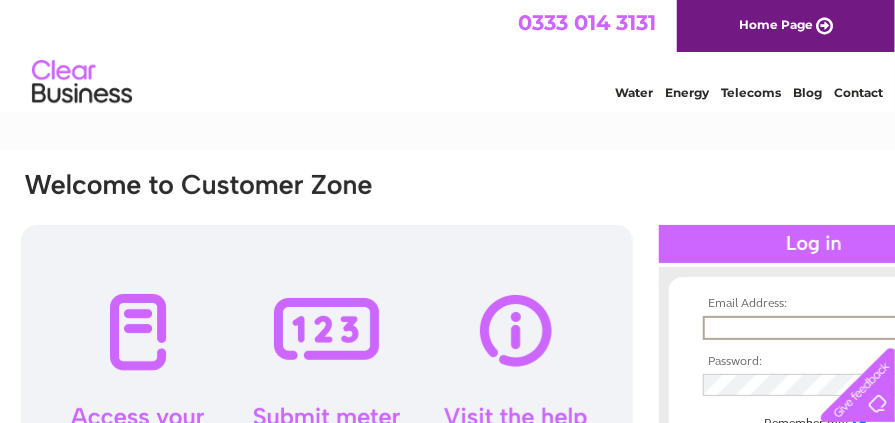 scroll, scrollTop: 0, scrollLeft: 0, axis: both 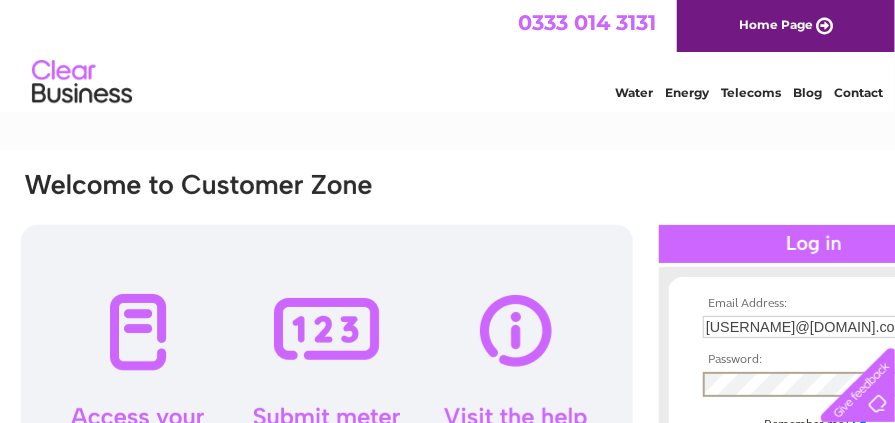 click at bounding box center [814, 451] 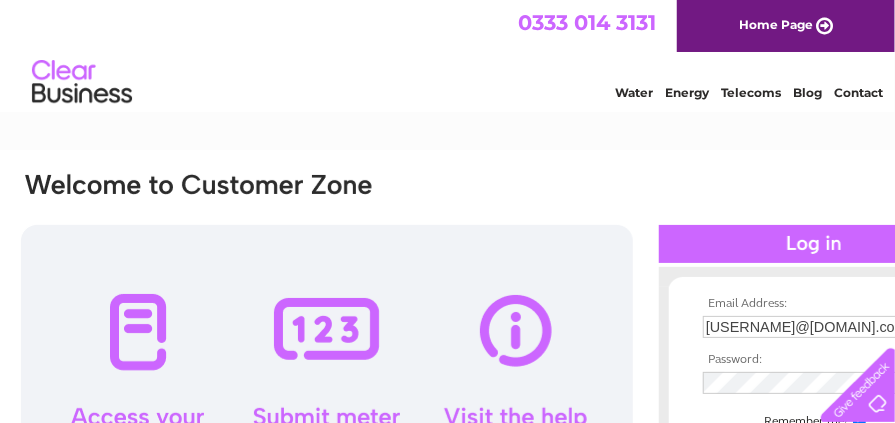 scroll, scrollTop: 0, scrollLeft: 0, axis: both 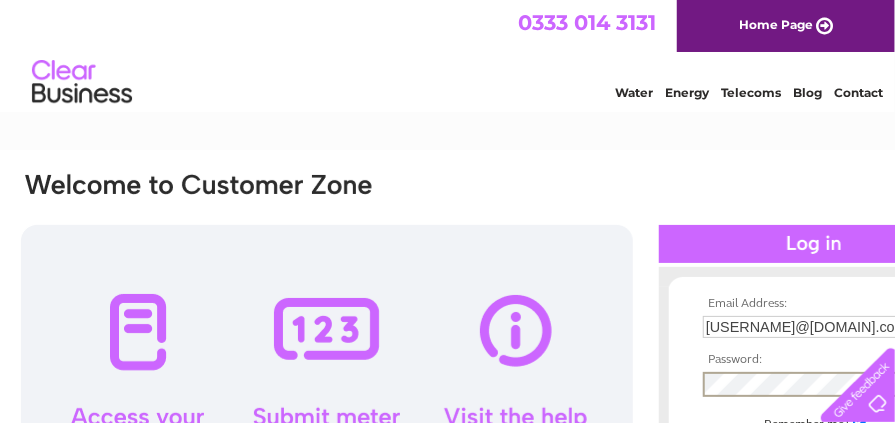 click at bounding box center [814, 451] 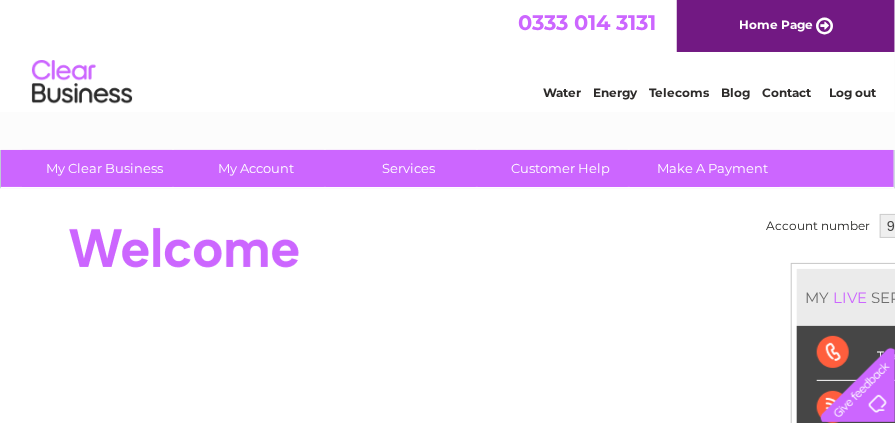 scroll, scrollTop: 0, scrollLeft: 0, axis: both 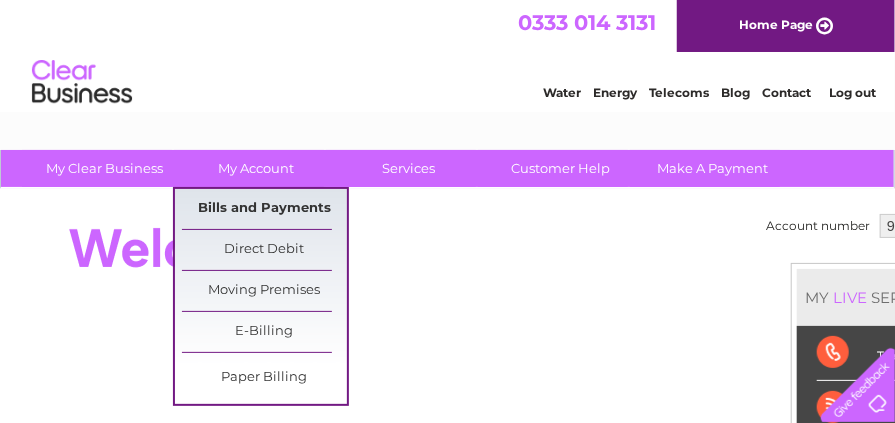 click on "Bills and Payments" at bounding box center (264, 209) 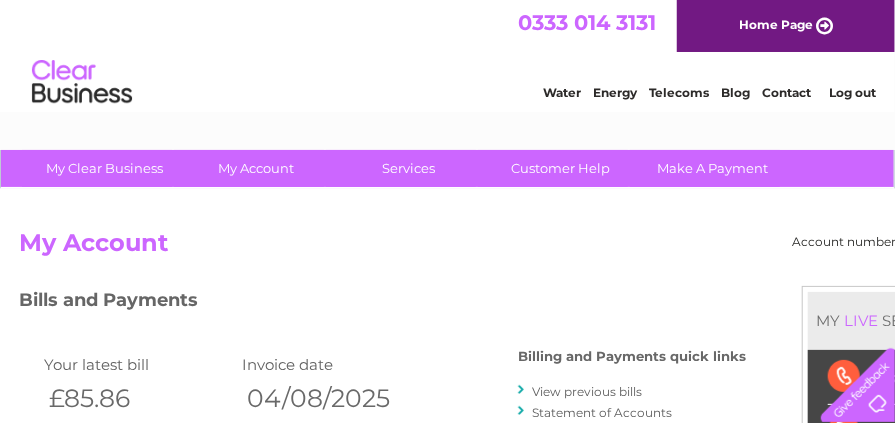 scroll, scrollTop: 0, scrollLeft: 0, axis: both 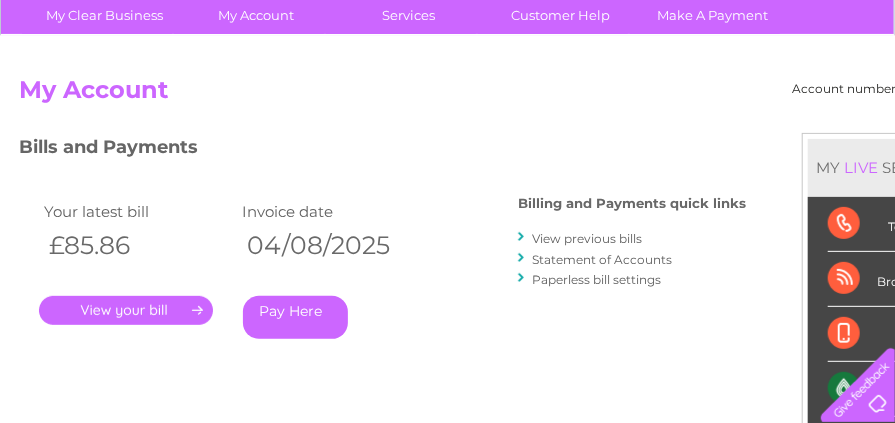 click on "." at bounding box center (126, 310) 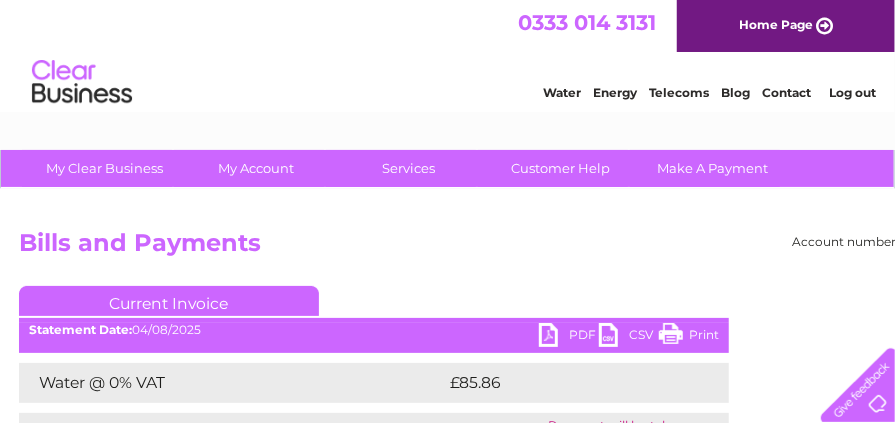 scroll, scrollTop: 0, scrollLeft: 0, axis: both 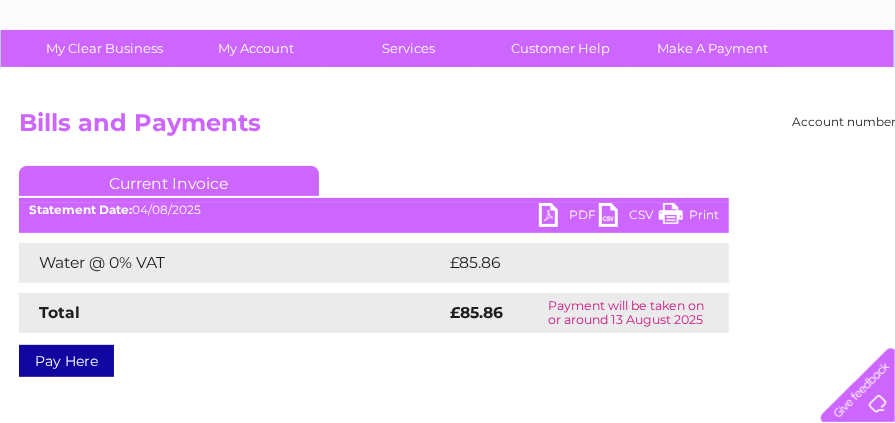 click on "PDF" at bounding box center [569, 217] 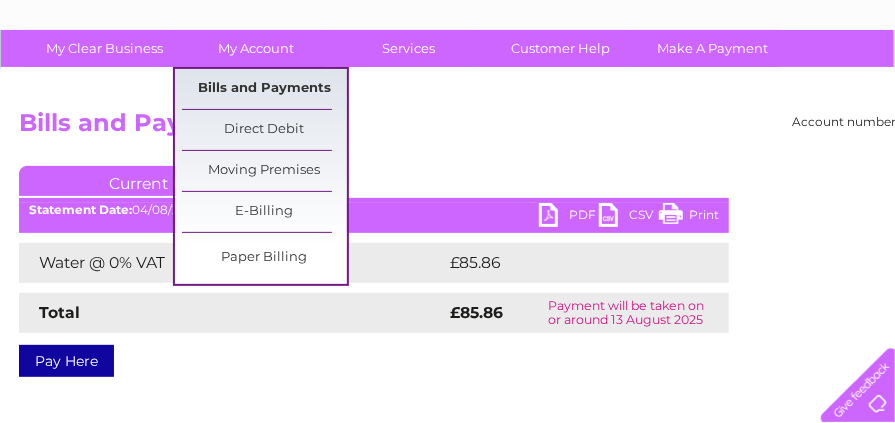 click on "Bills and Payments" at bounding box center (264, 89) 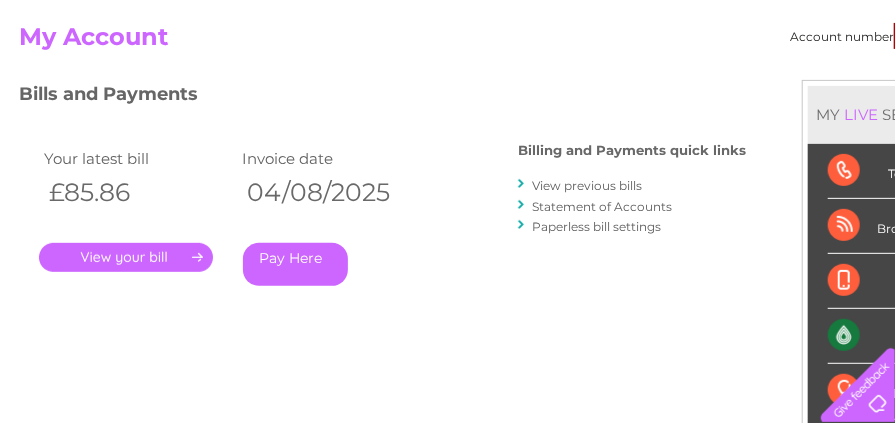 scroll, scrollTop: 206, scrollLeft: 0, axis: vertical 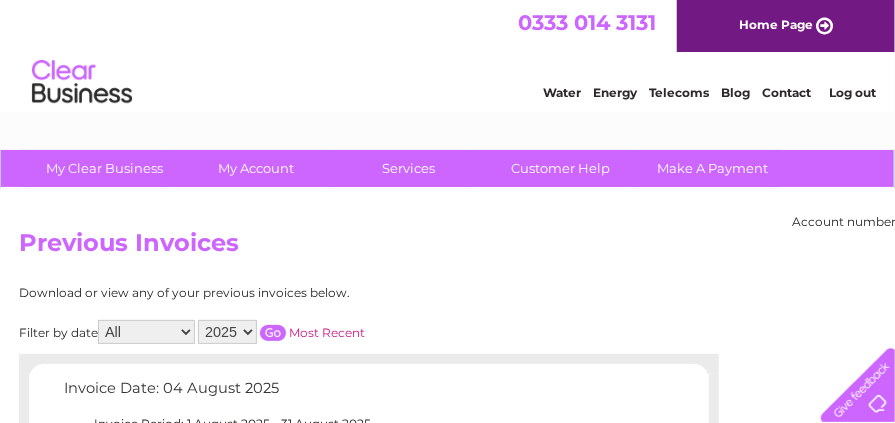 click on "Log out" at bounding box center [852, 92] 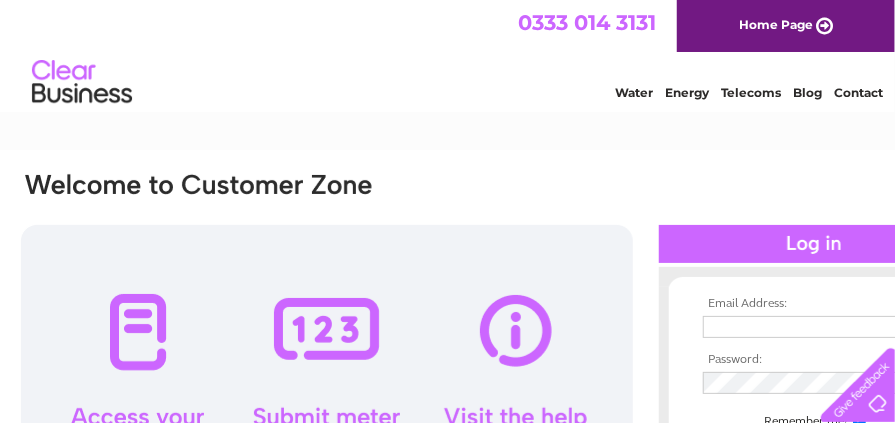 scroll, scrollTop: 0, scrollLeft: 0, axis: both 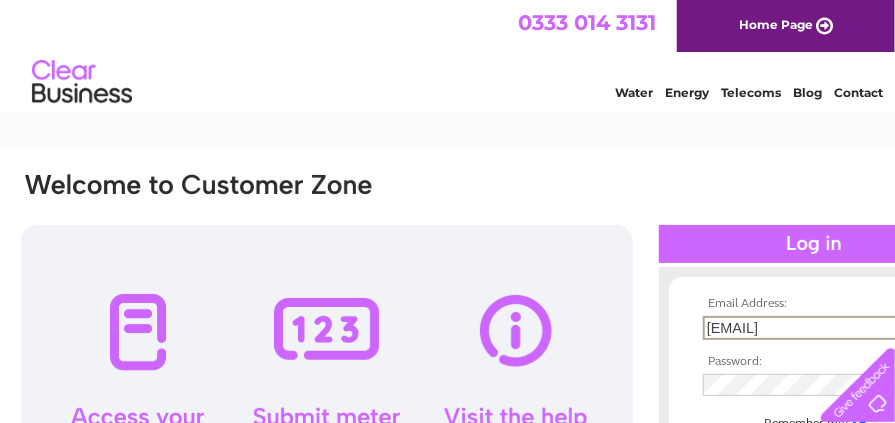 drag, startPoint x: 868, startPoint y: 328, endPoint x: 606, endPoint y: 315, distance: 262.32233 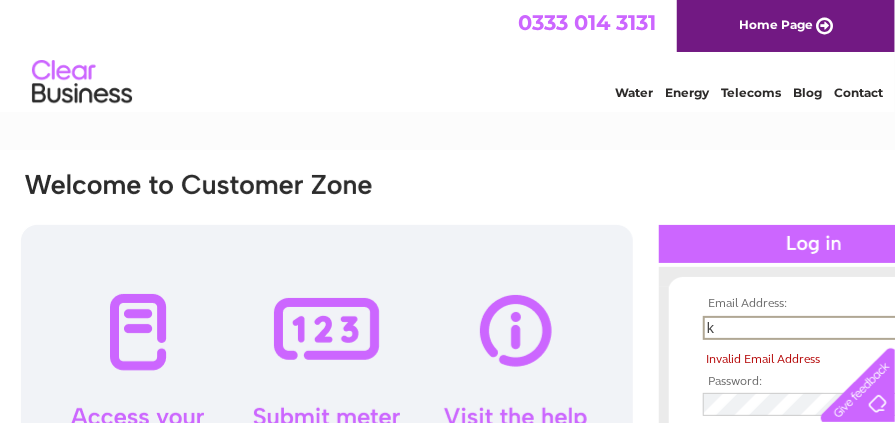 click on "k" at bounding box center (807, 328) 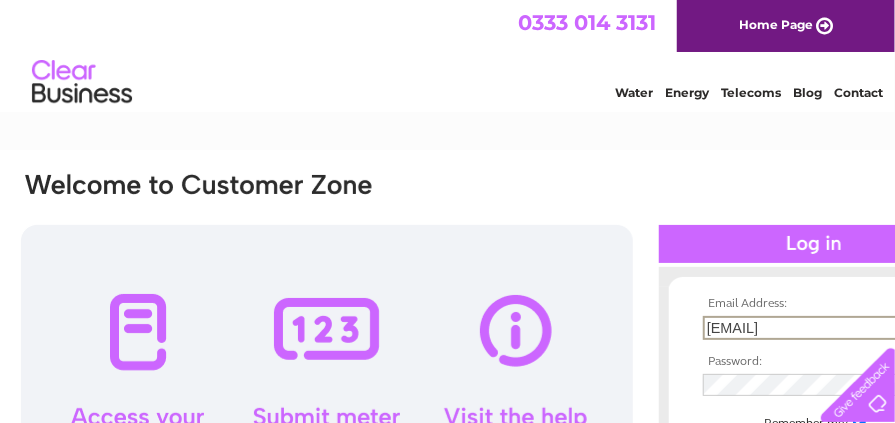 type on "tamhughes01@outlook.com" 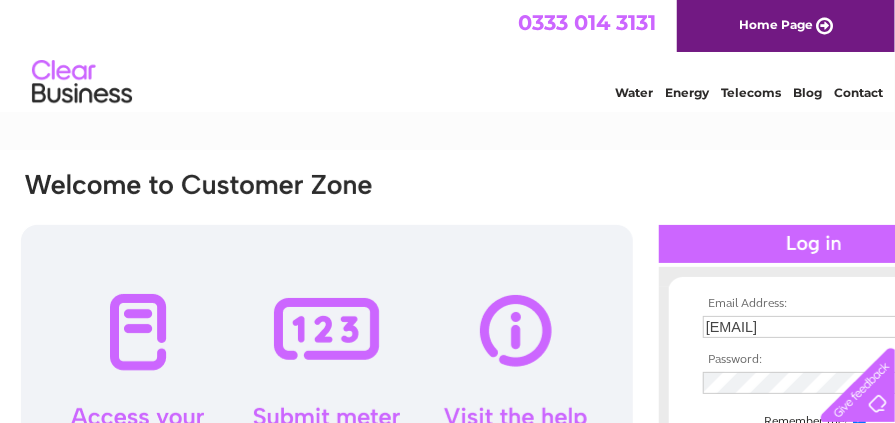 click on "Email Address:
tamhughes01@outlook.com
Password:
Forgotten password?" at bounding box center (447, 533) 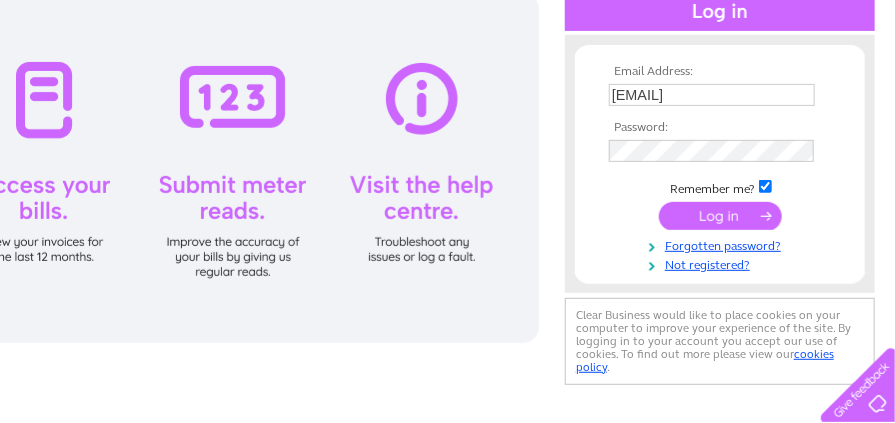 scroll, scrollTop: 241, scrollLeft: 94, axis: both 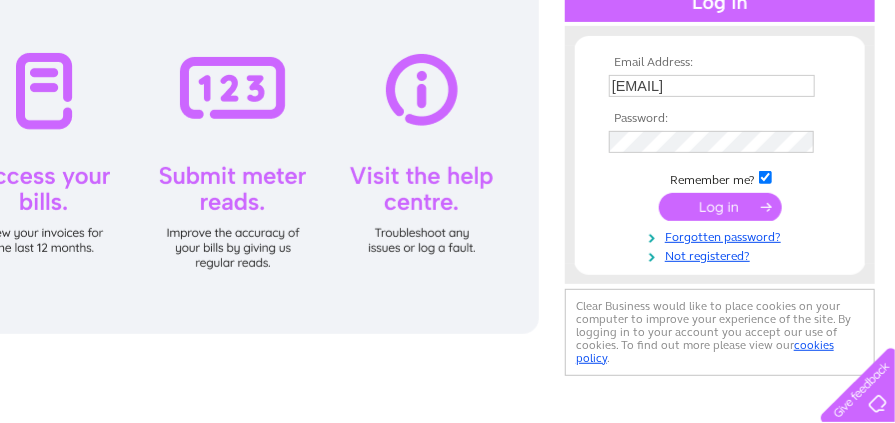 click at bounding box center [720, 207] 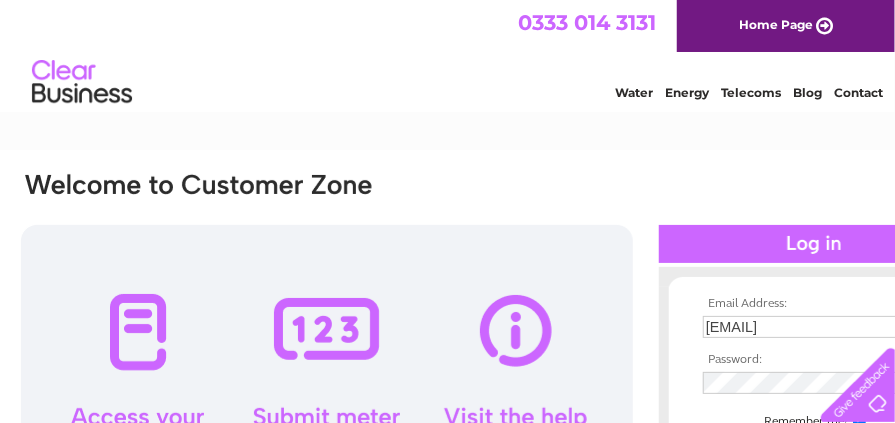 scroll, scrollTop: 0, scrollLeft: 0, axis: both 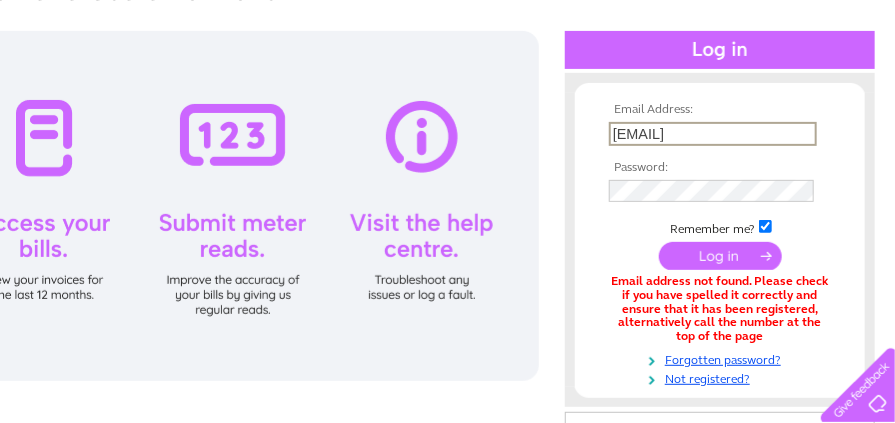 drag, startPoint x: 810, startPoint y: 134, endPoint x: 907, endPoint y: 128, distance: 97.18539 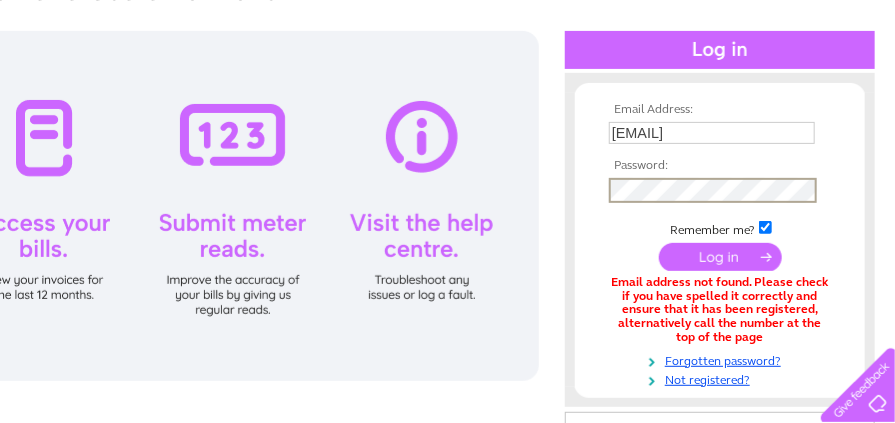 click at bounding box center [720, 257] 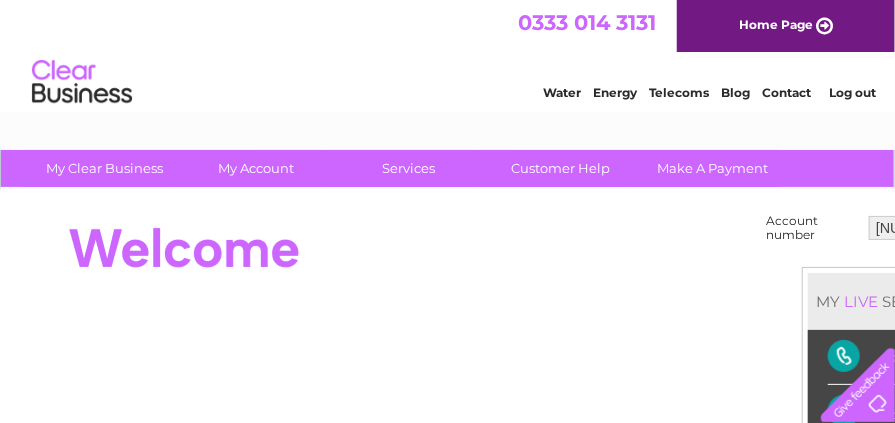 scroll, scrollTop: 0, scrollLeft: 0, axis: both 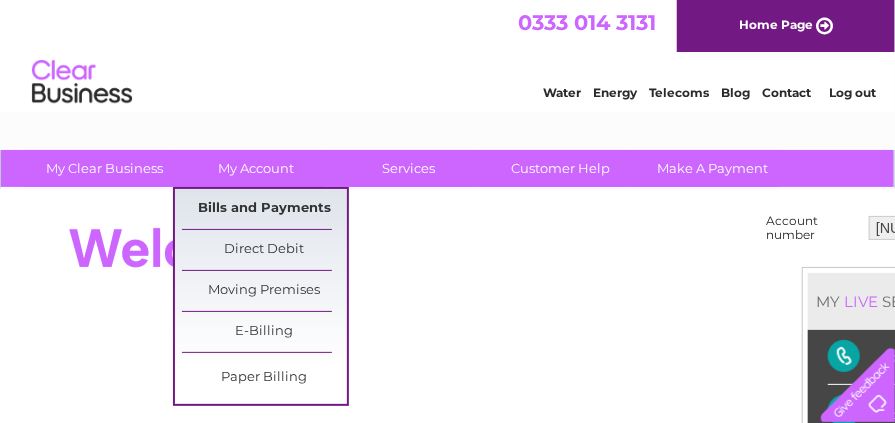 click on "Bills and Payments" at bounding box center (264, 209) 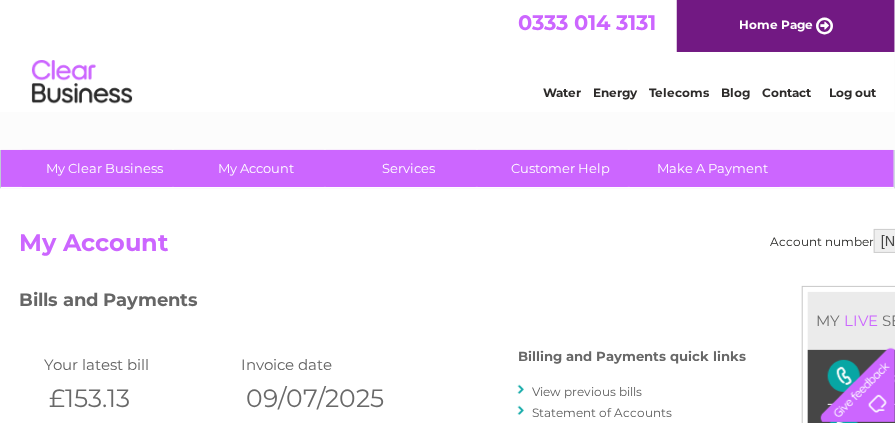 scroll, scrollTop: 0, scrollLeft: 0, axis: both 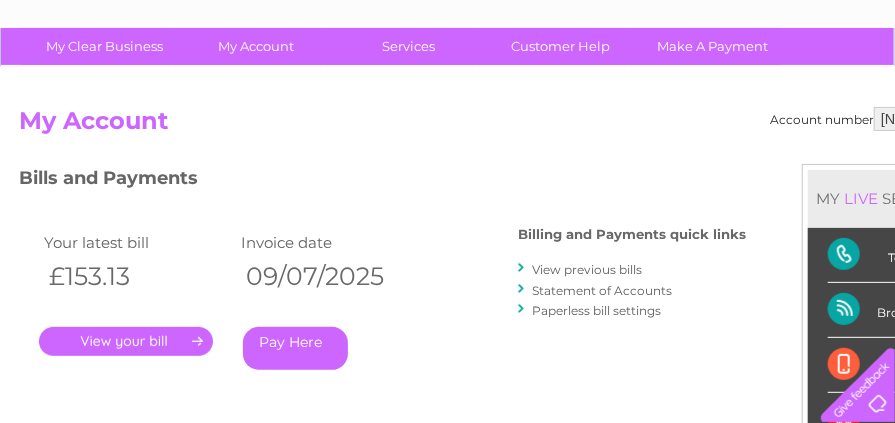 click on "View previous bills" at bounding box center (587, 269) 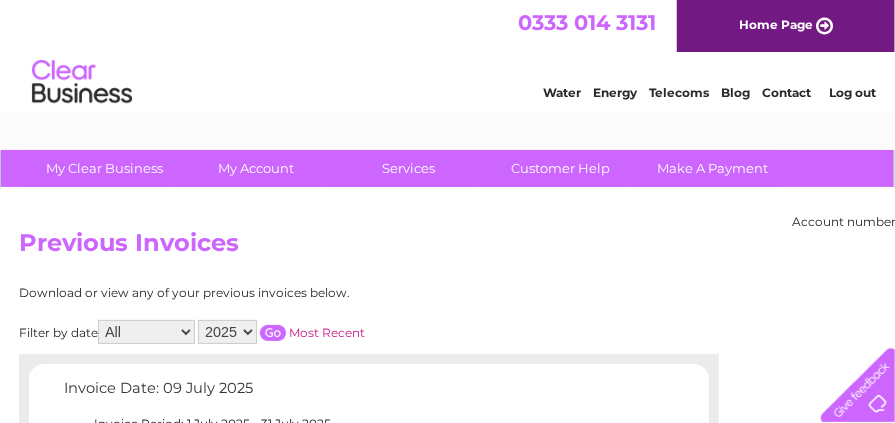 scroll, scrollTop: 0, scrollLeft: 0, axis: both 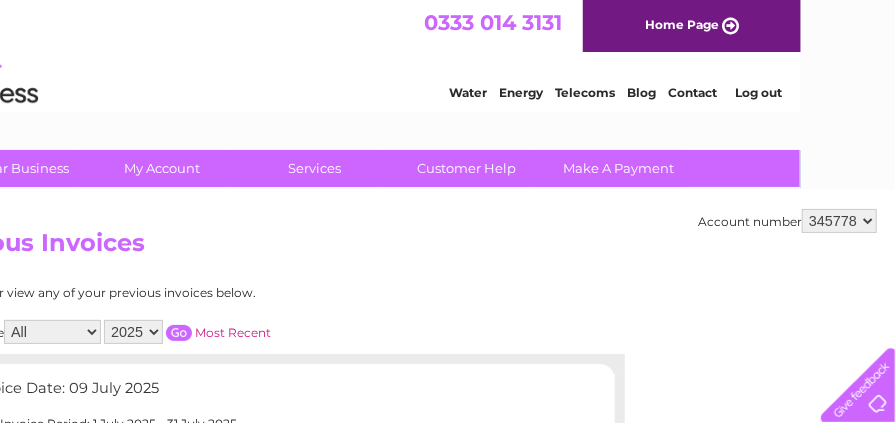 click on "[NUMBER]" at bounding box center (839, 221) 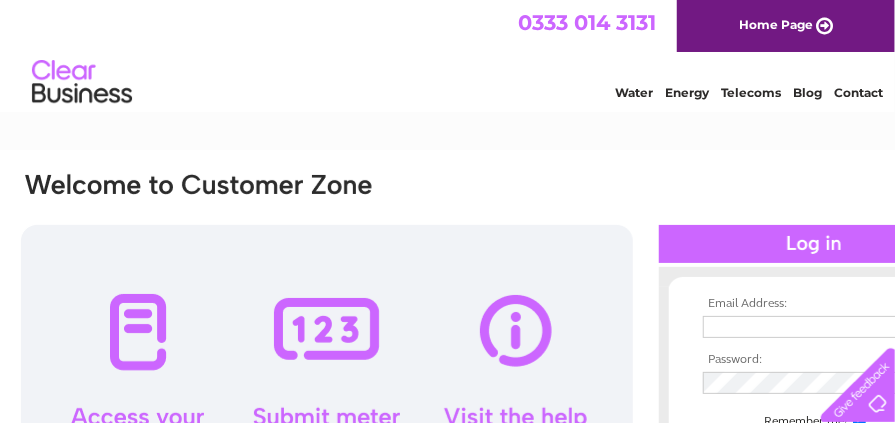scroll, scrollTop: 0, scrollLeft: 0, axis: both 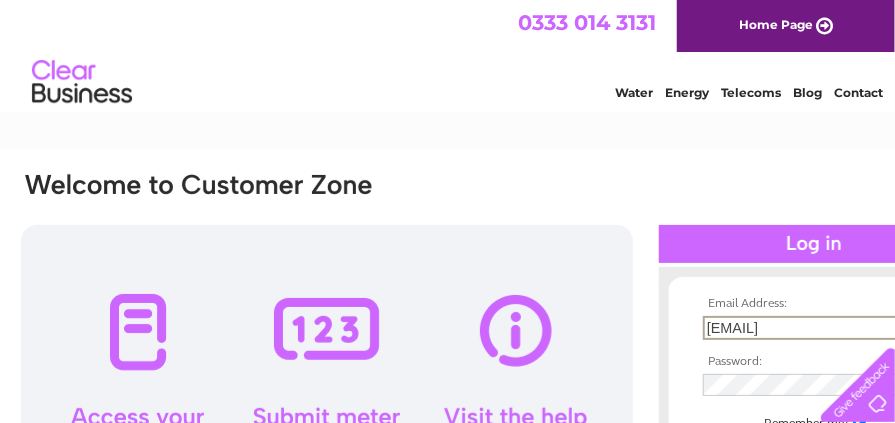 drag, startPoint x: 875, startPoint y: 328, endPoint x: 622, endPoint y: 348, distance: 253.78928 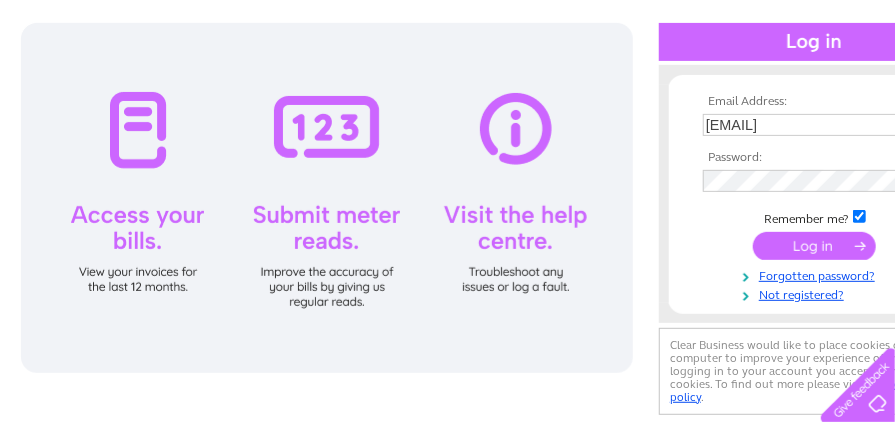 scroll, scrollTop: 208, scrollLeft: 0, axis: vertical 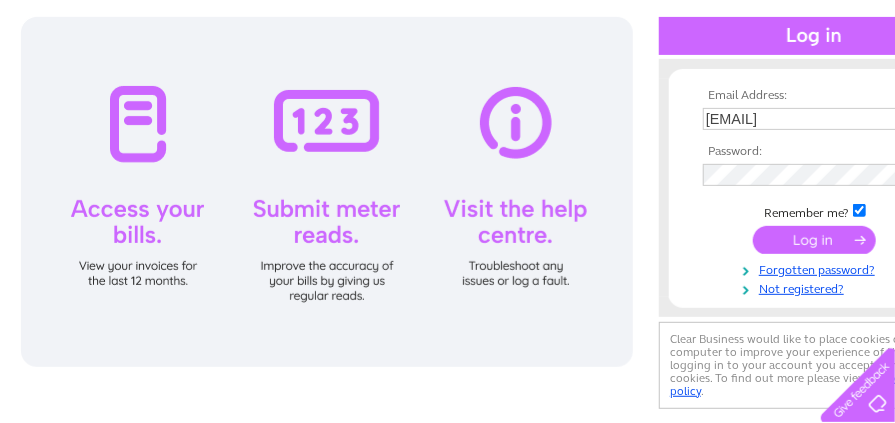 click at bounding box center [814, 240] 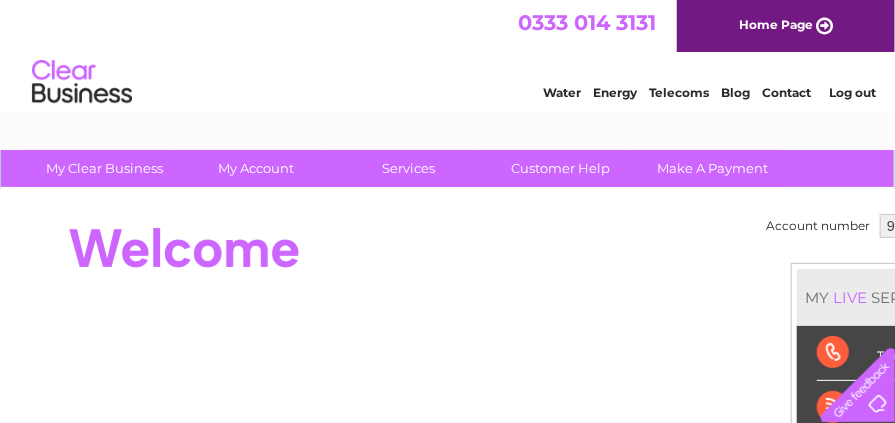 scroll, scrollTop: 0, scrollLeft: 0, axis: both 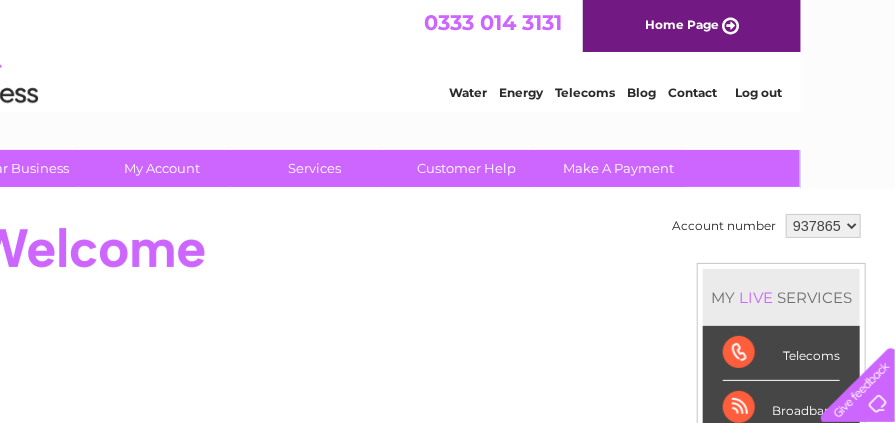 click on "937865
937866" at bounding box center [823, 226] 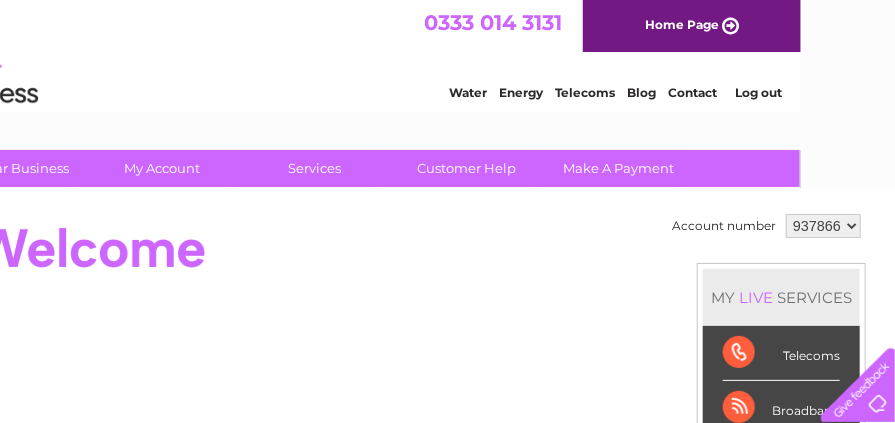 click on "937865
937866" at bounding box center (823, 226) 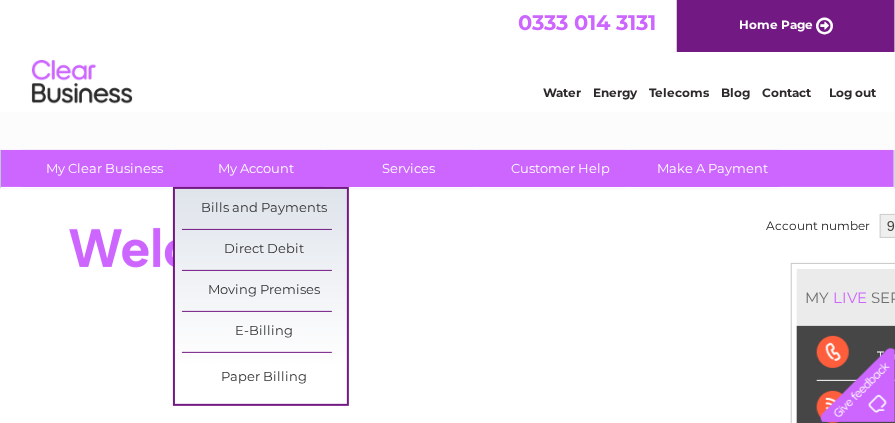 scroll, scrollTop: 0, scrollLeft: 0, axis: both 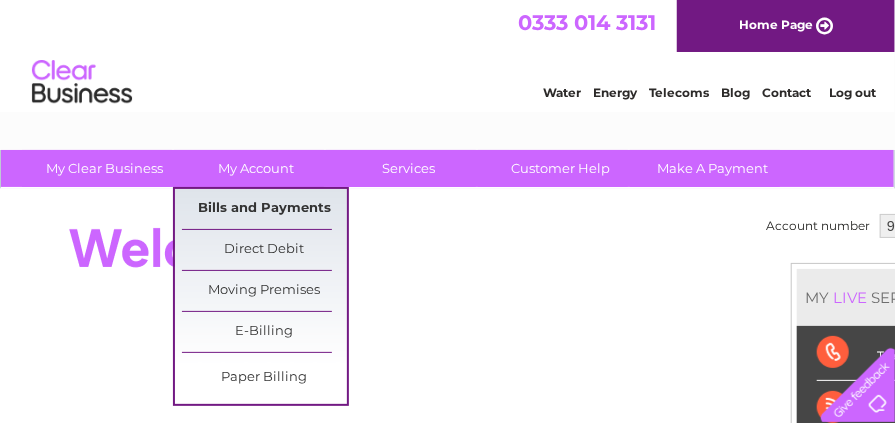 click on "Bills and Payments" at bounding box center [264, 209] 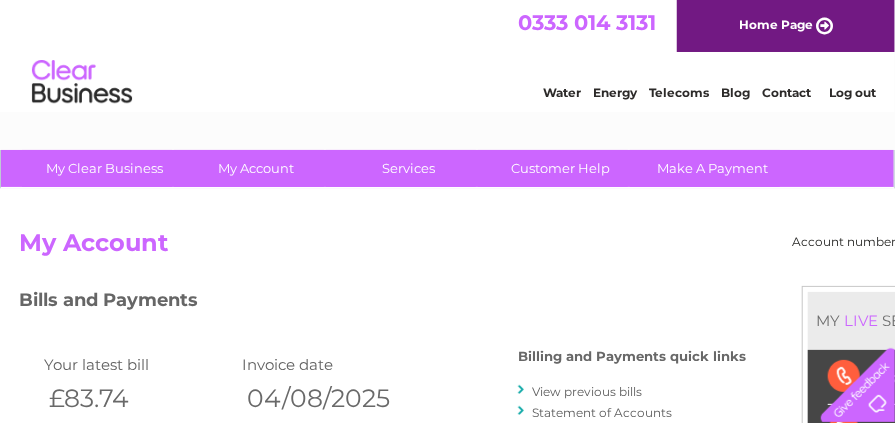scroll, scrollTop: 0, scrollLeft: 0, axis: both 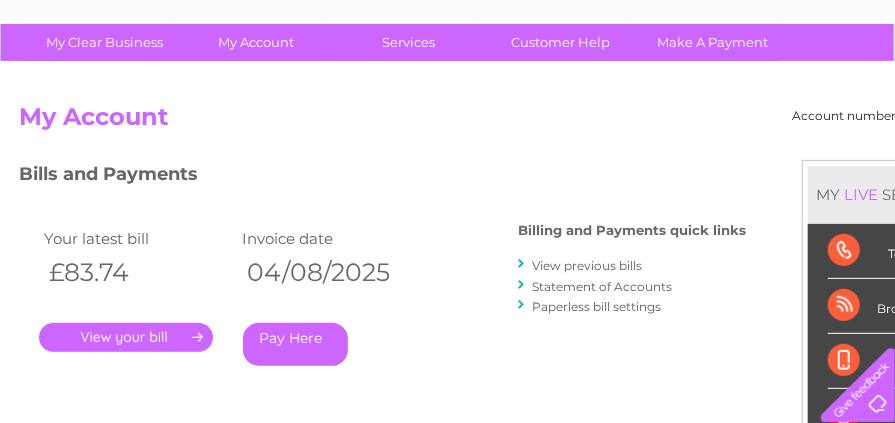 click on "." at bounding box center (126, 337) 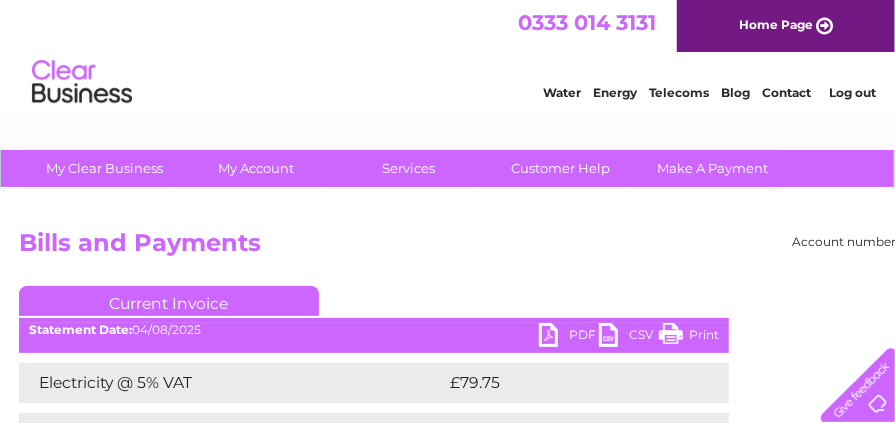 scroll, scrollTop: 0, scrollLeft: 0, axis: both 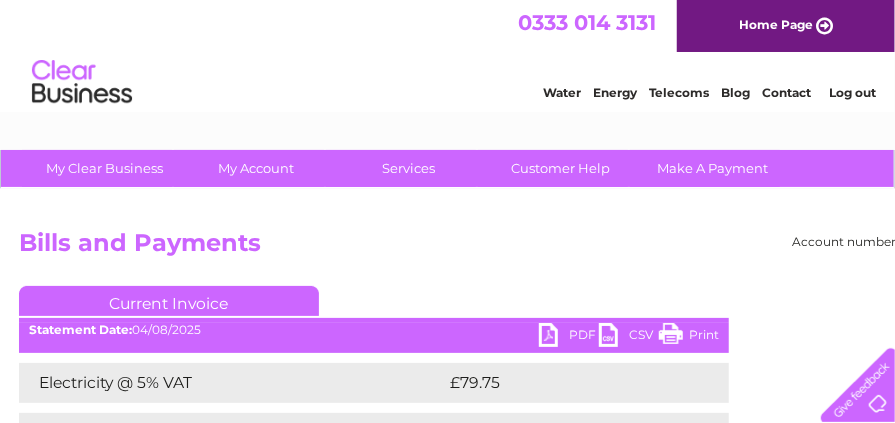 click on "PDF" at bounding box center (569, 337) 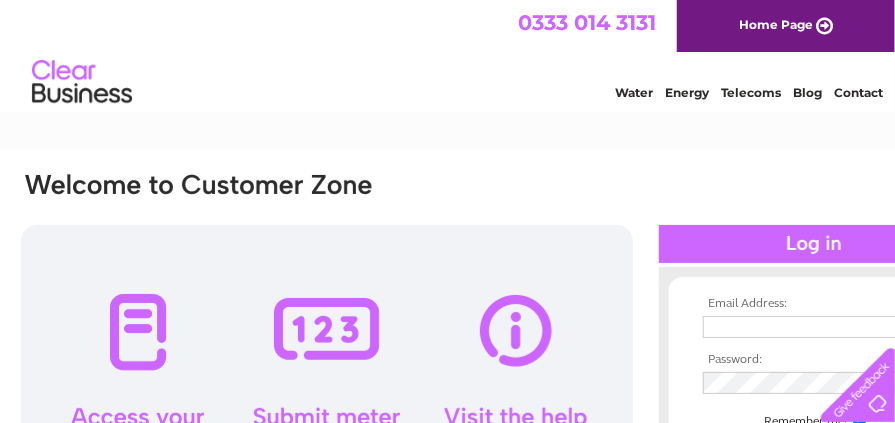 scroll, scrollTop: 0, scrollLeft: 0, axis: both 